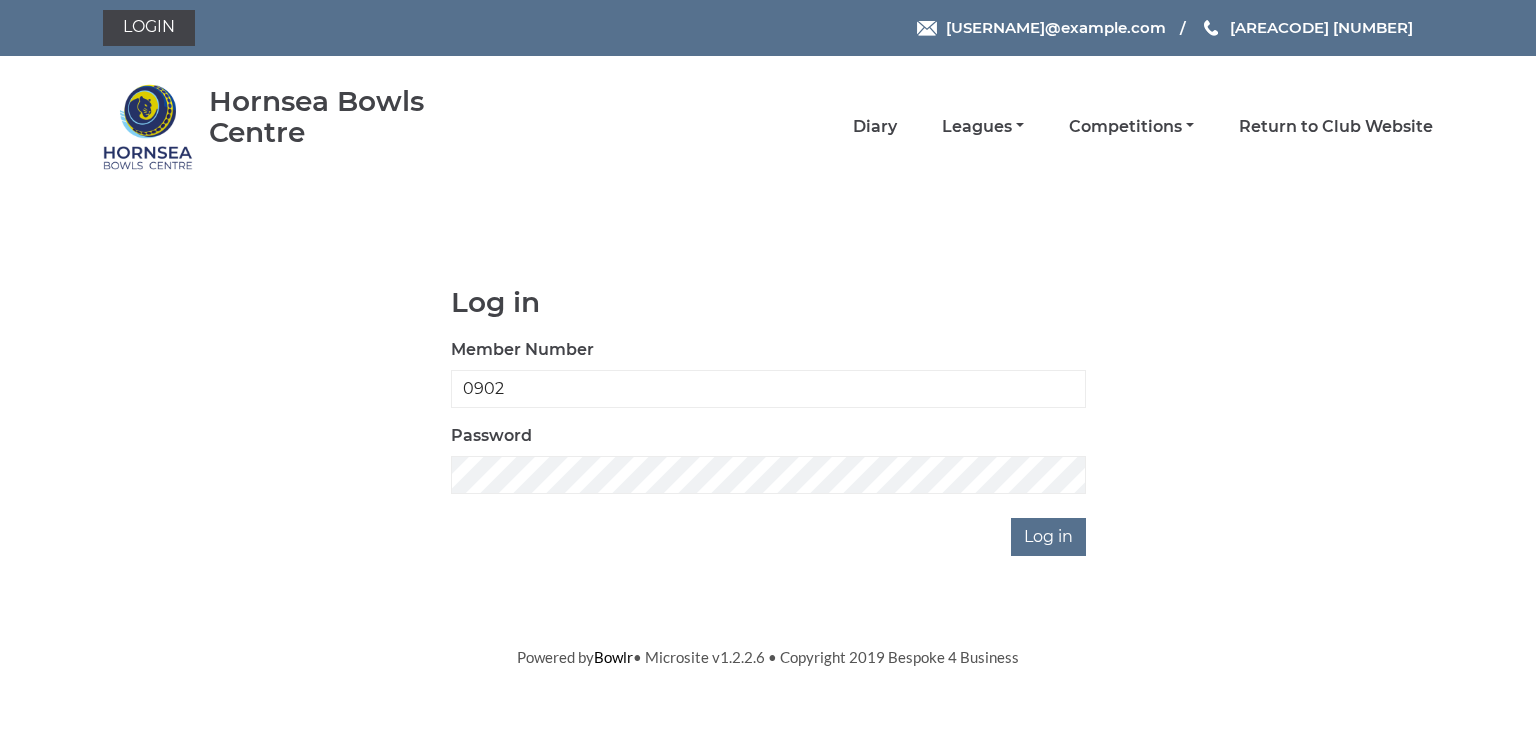 scroll, scrollTop: 0, scrollLeft: 0, axis: both 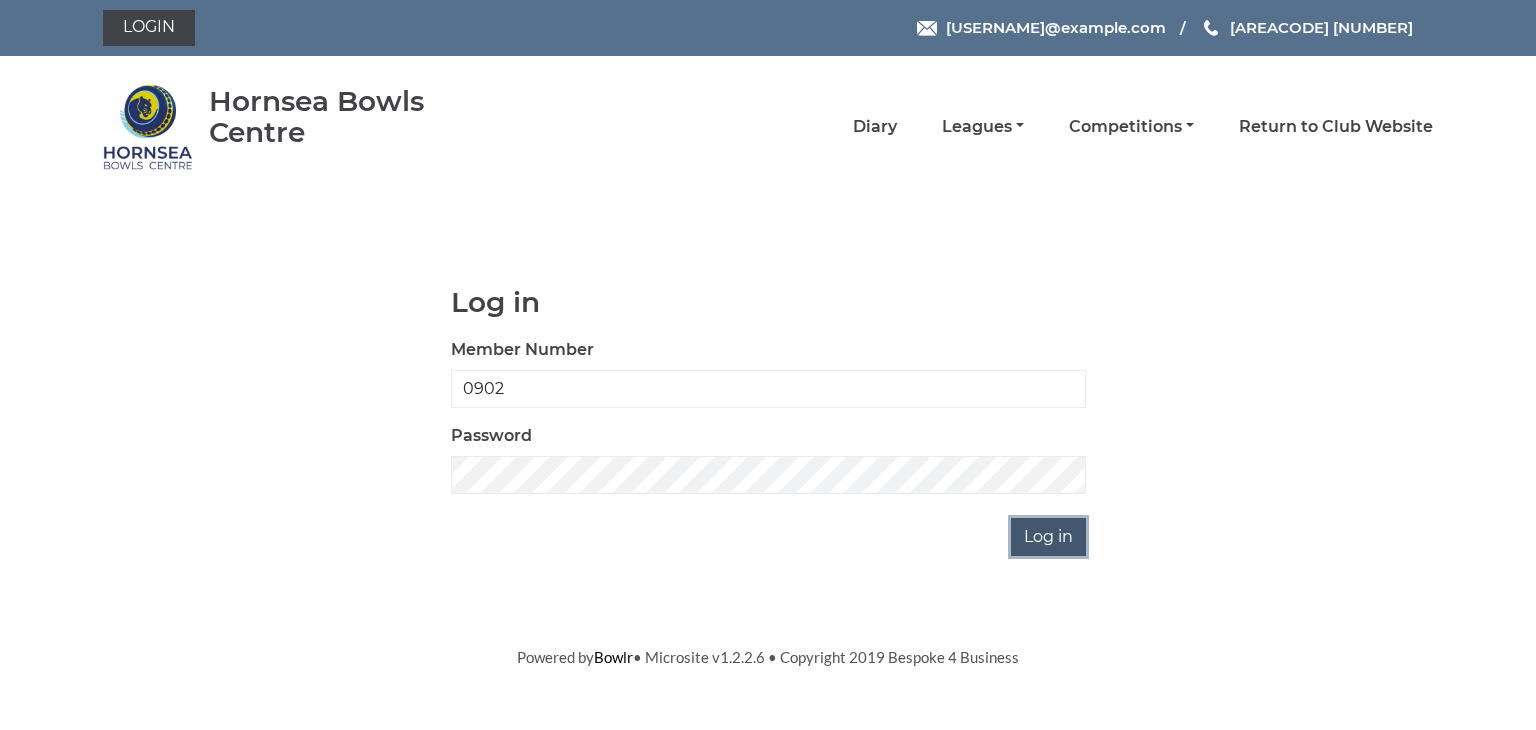 click on "Log in" at bounding box center (1048, 537) 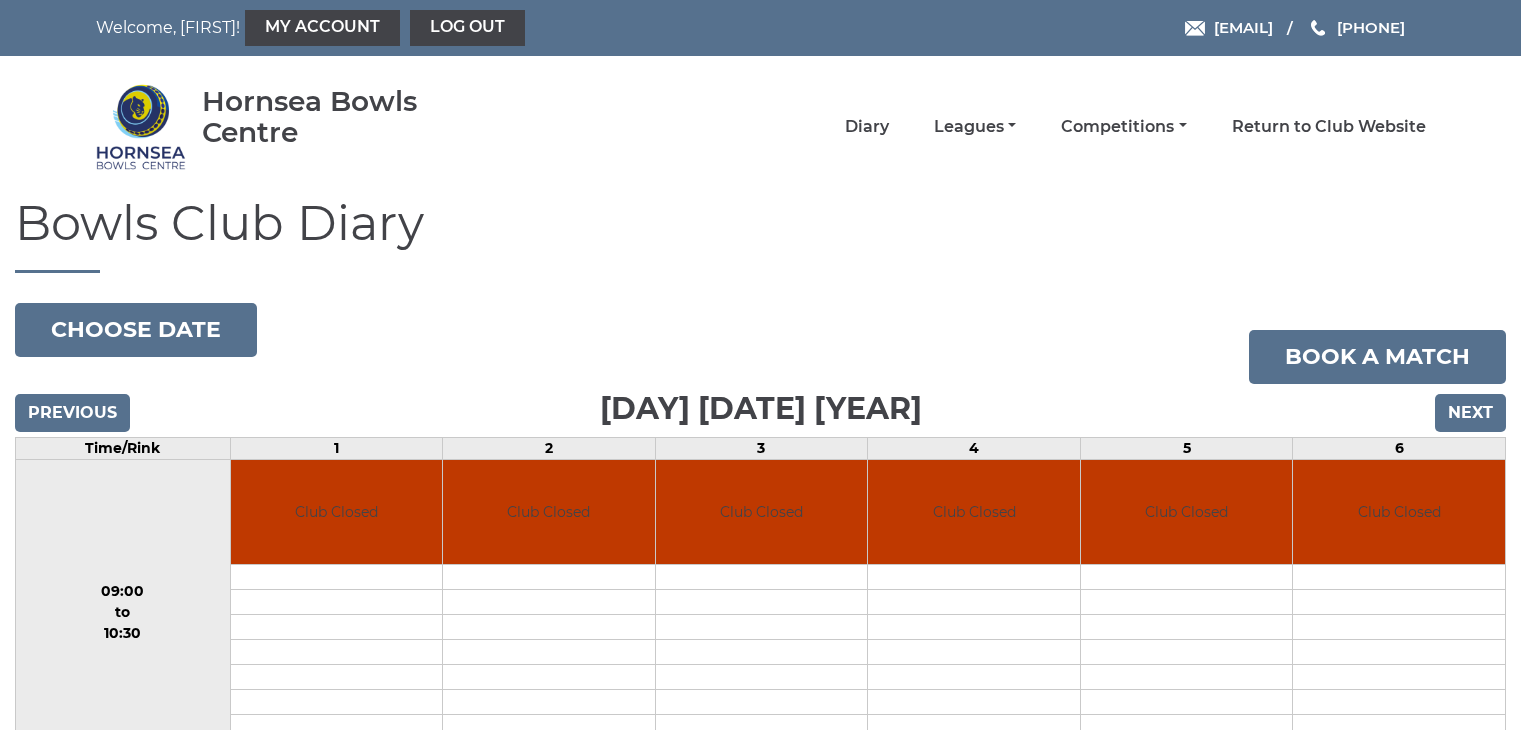 scroll, scrollTop: 0, scrollLeft: 0, axis: both 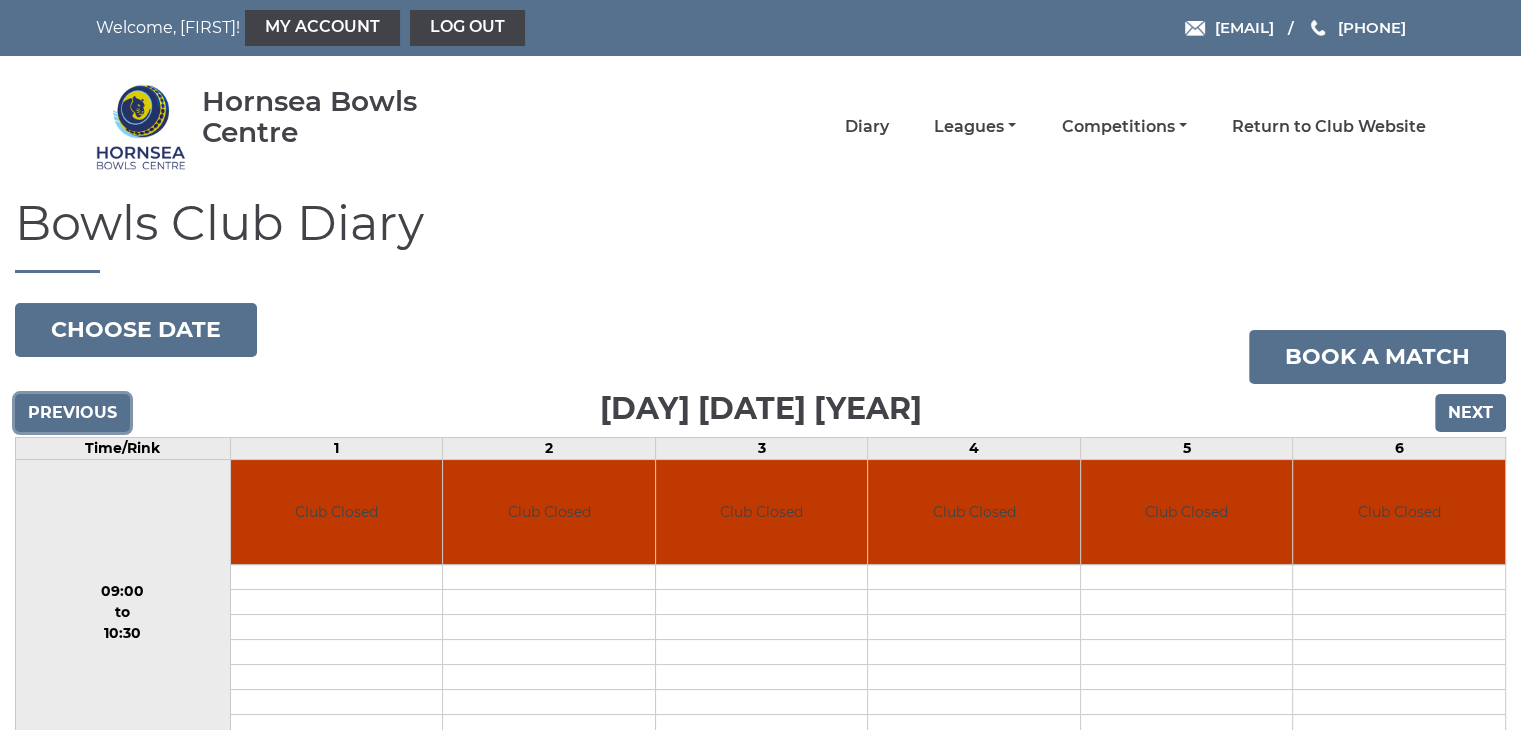 click on "Previous" at bounding box center [72, 413] 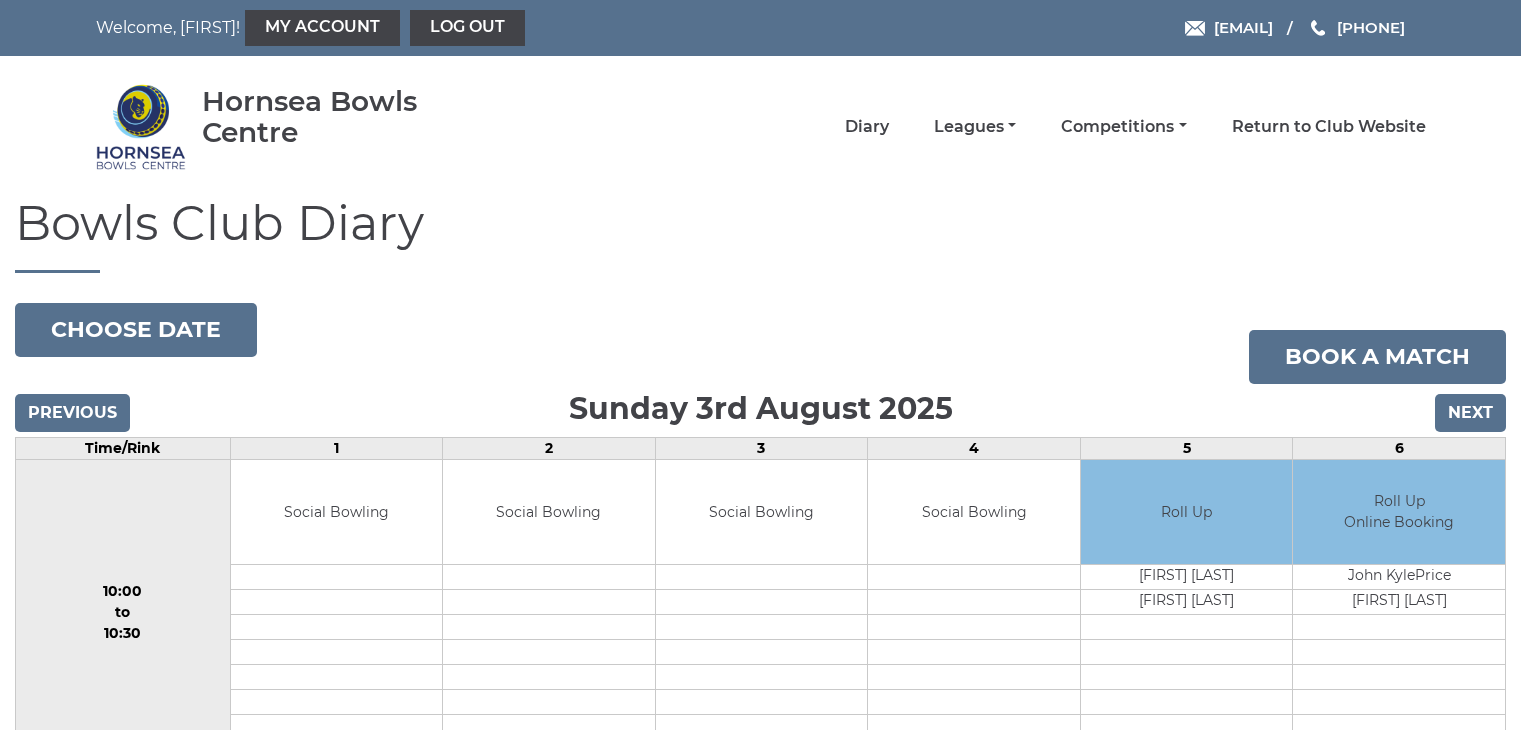 scroll, scrollTop: 0, scrollLeft: 0, axis: both 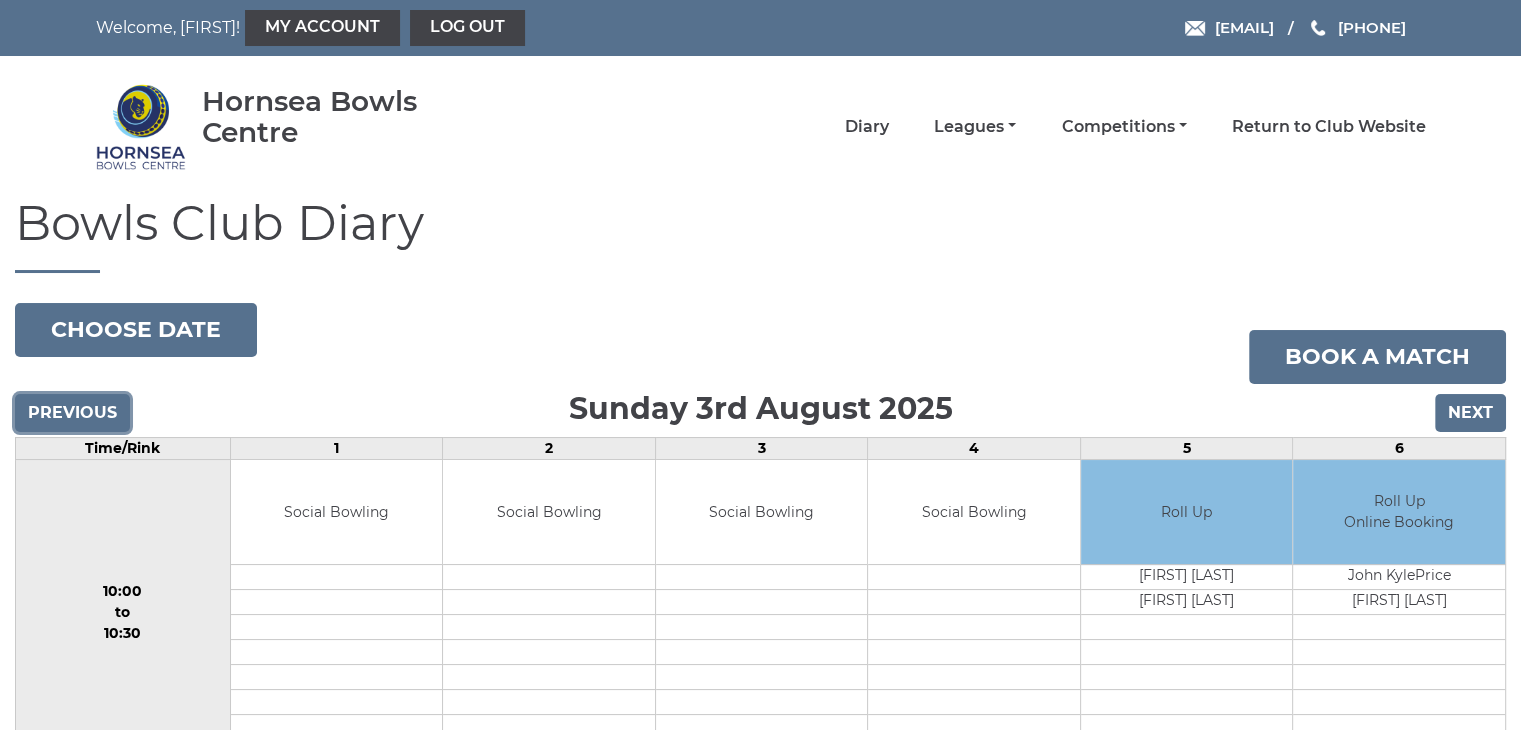 click on "Previous" at bounding box center (72, 413) 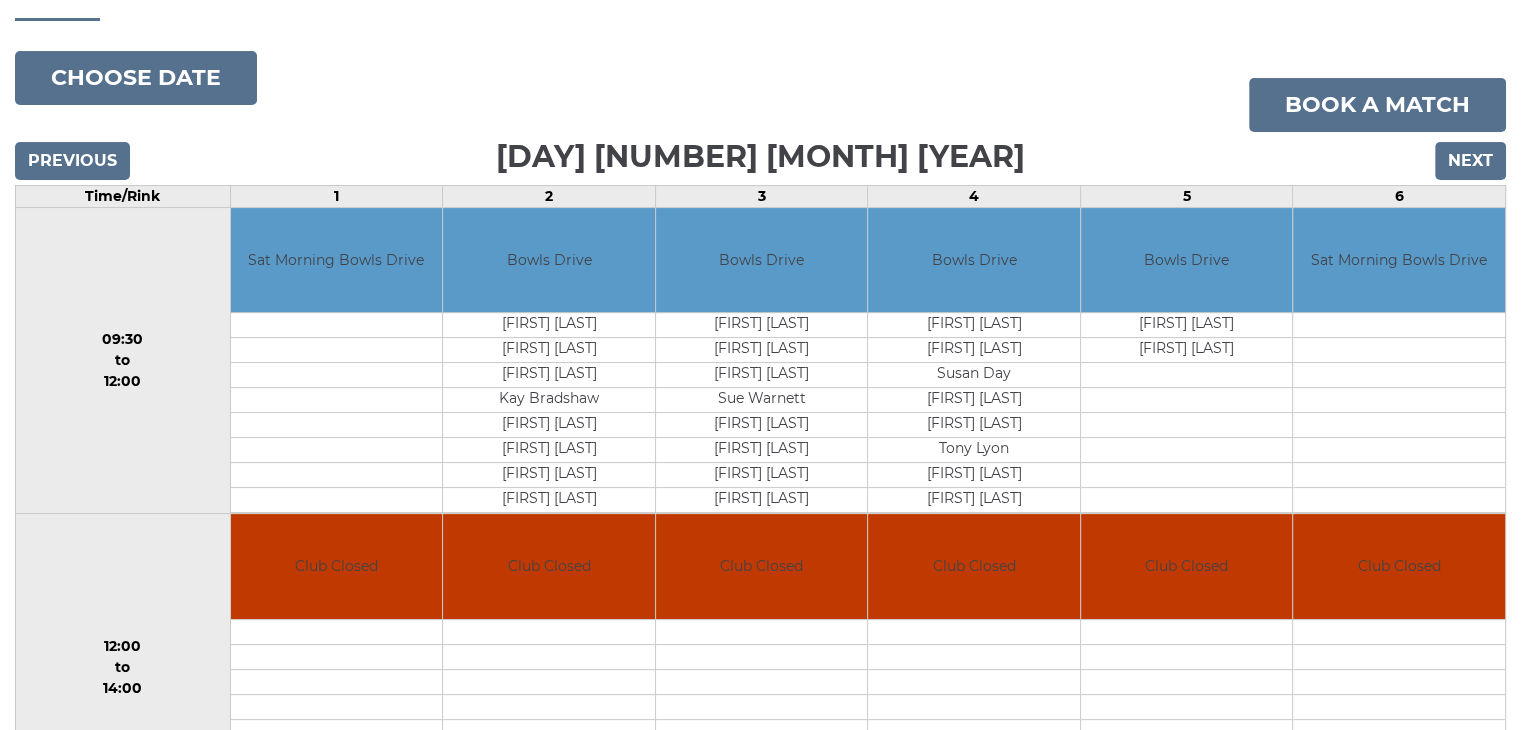 scroll, scrollTop: 300, scrollLeft: 0, axis: vertical 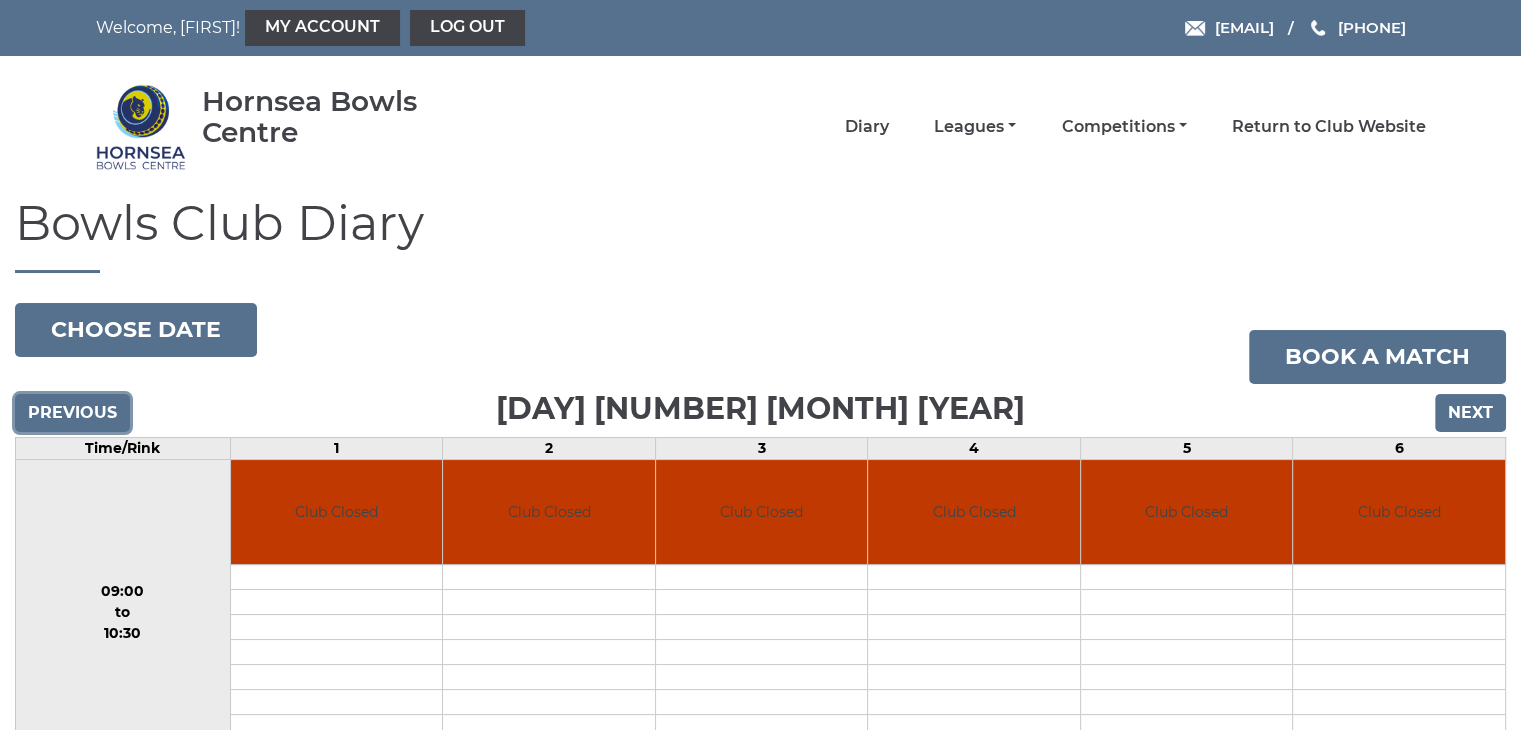 click on "Previous" at bounding box center (72, 413) 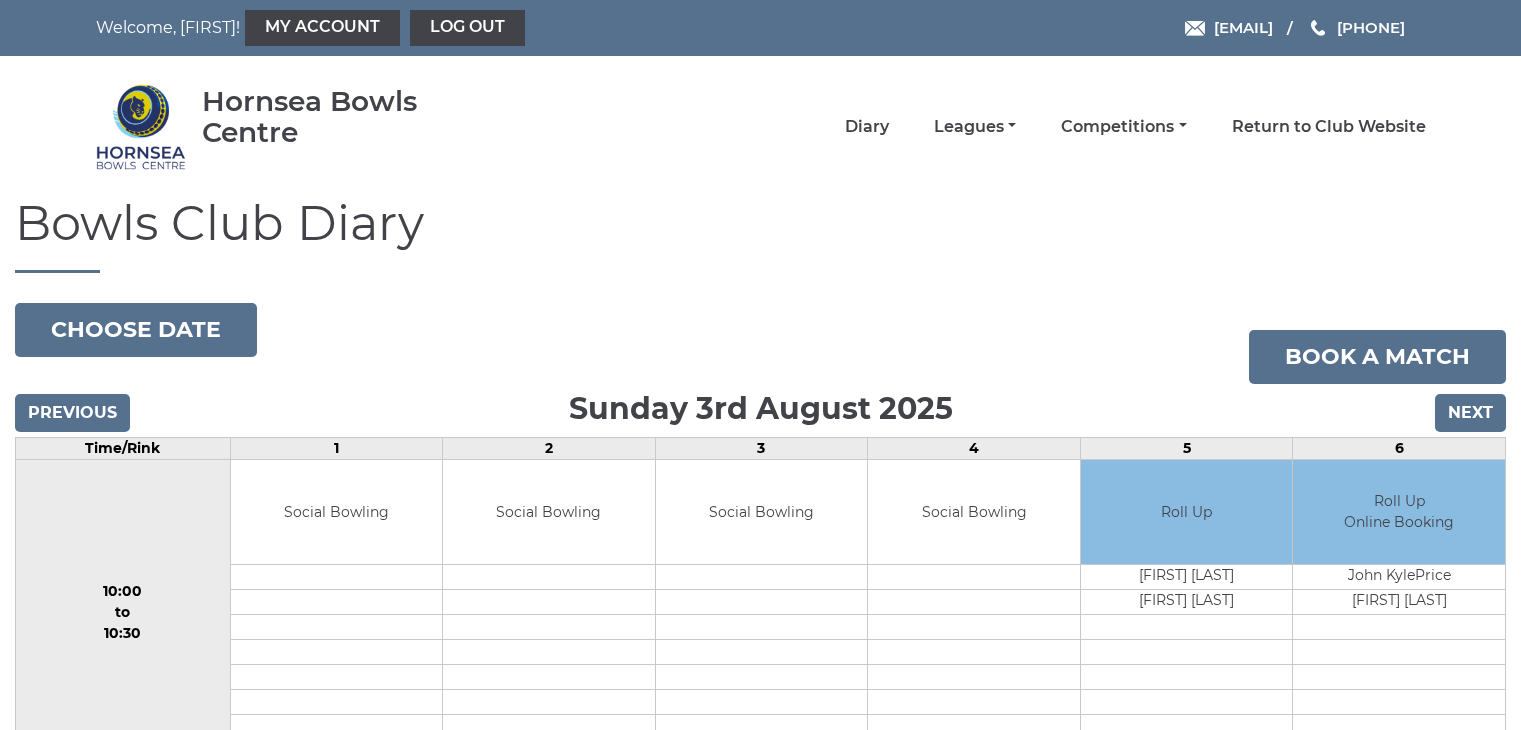 scroll, scrollTop: 0, scrollLeft: 0, axis: both 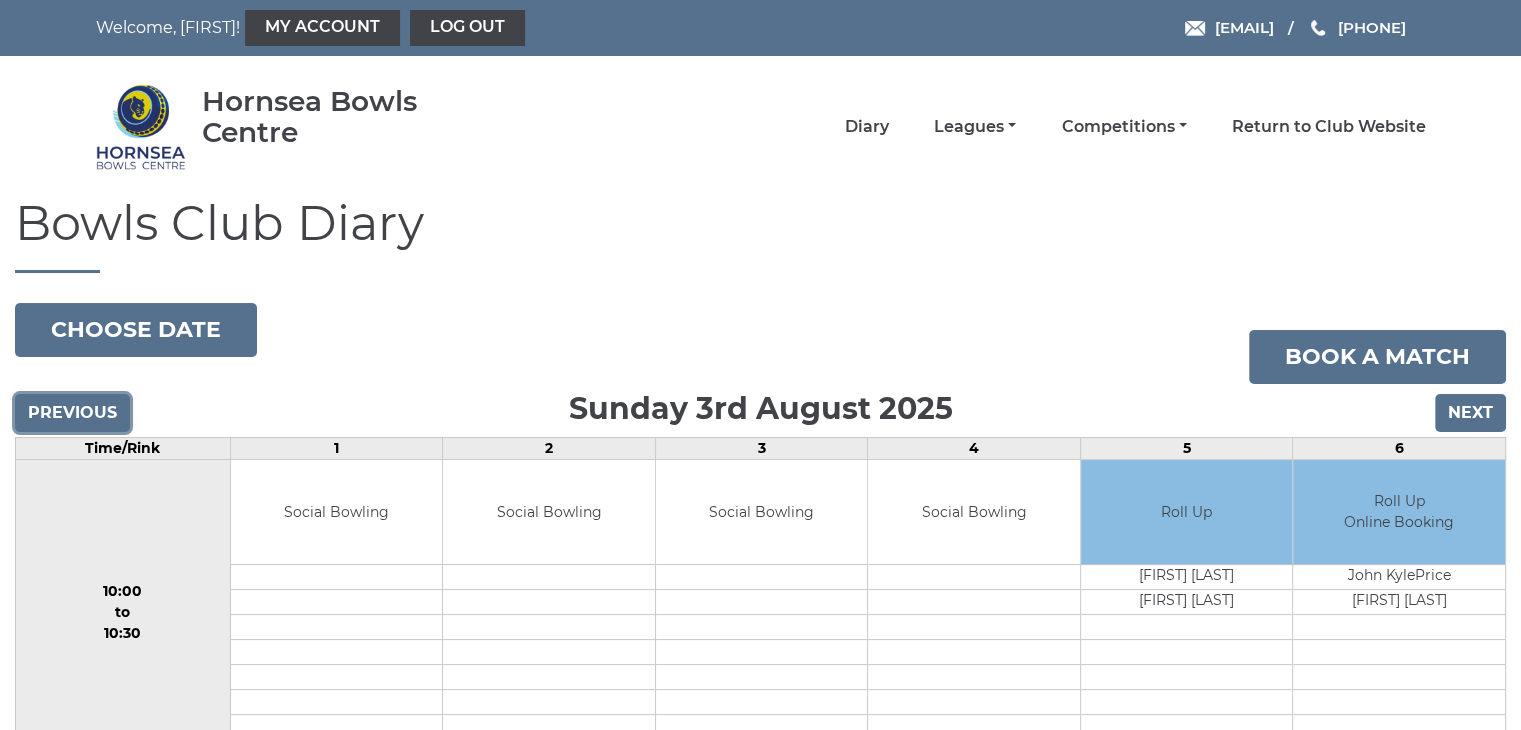 click on "Previous" at bounding box center [72, 413] 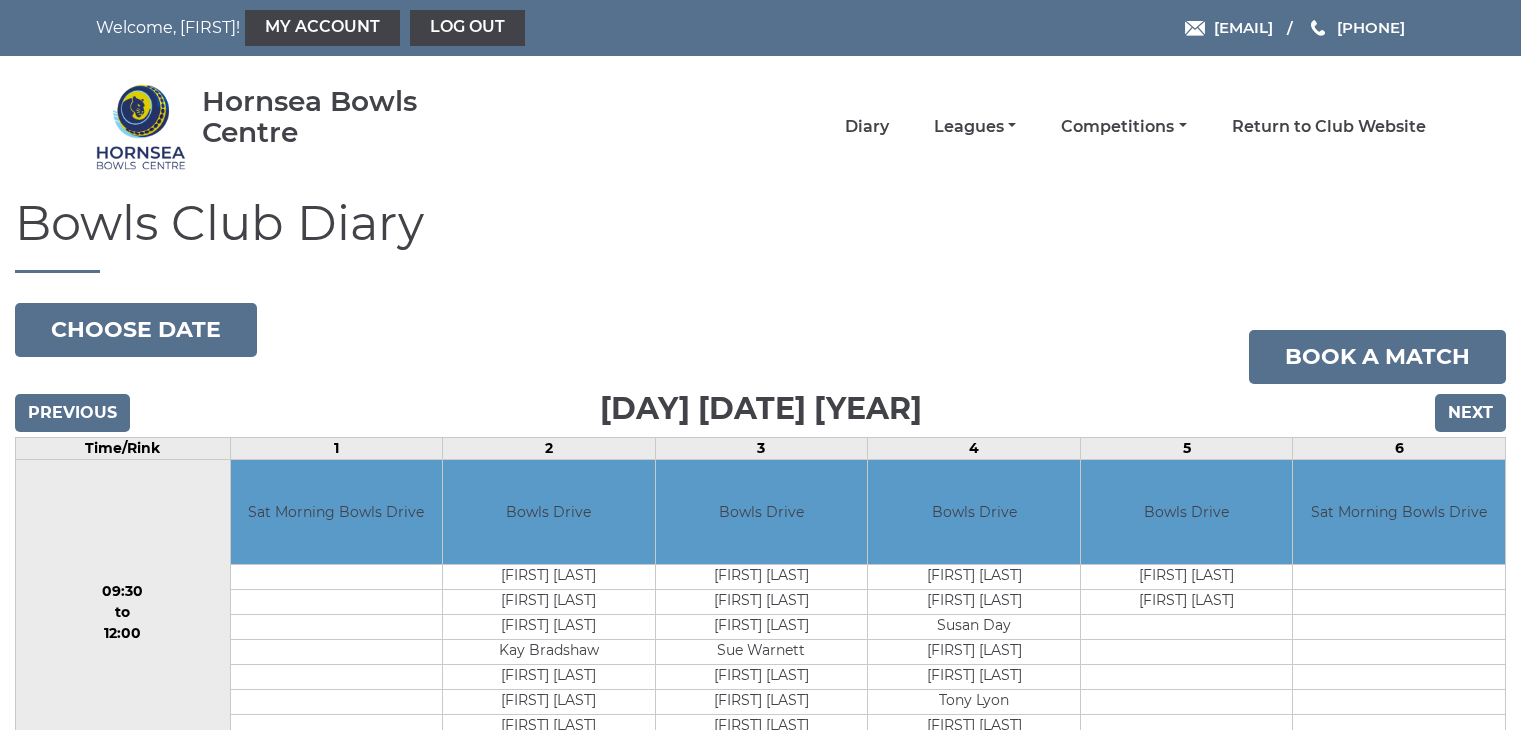 scroll, scrollTop: 0, scrollLeft: 0, axis: both 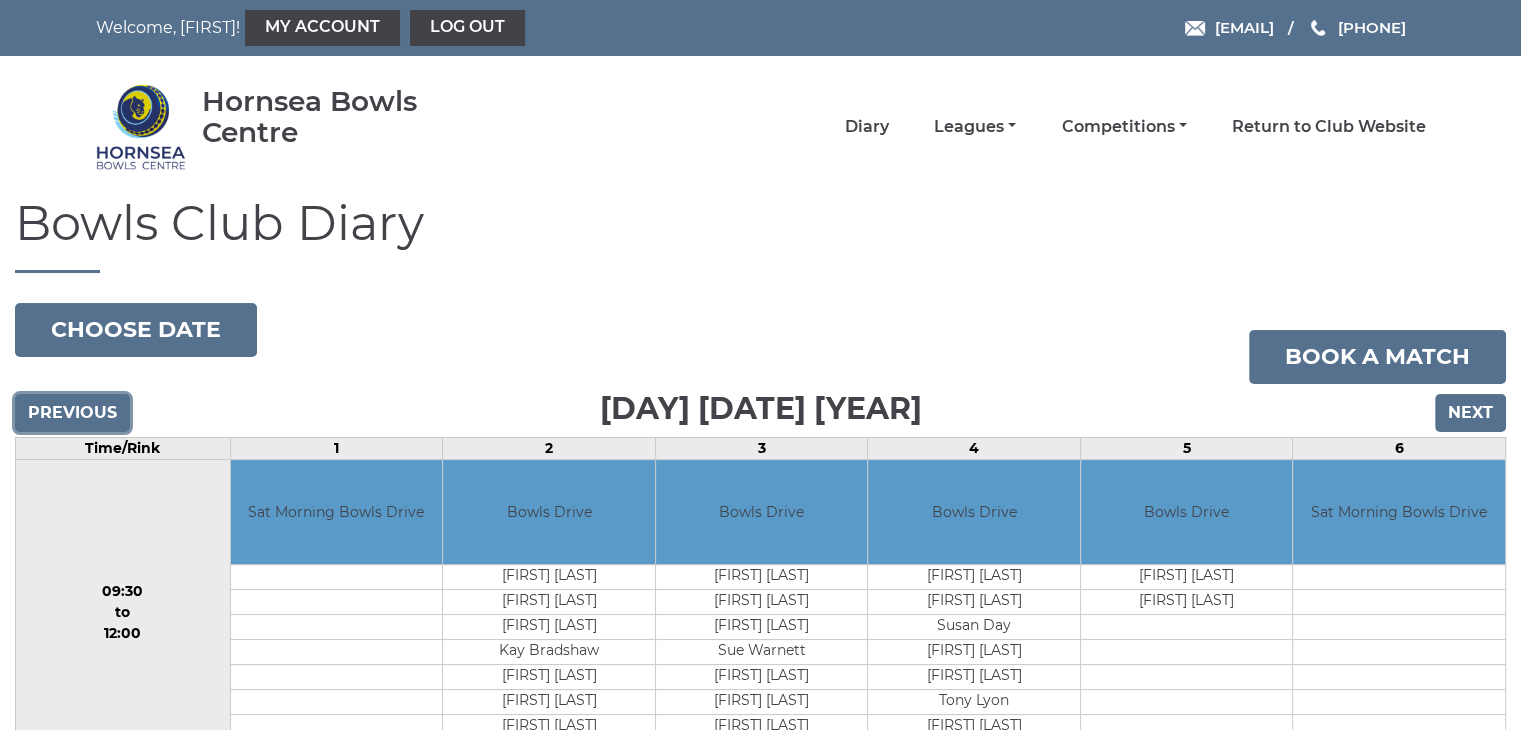 click on "Previous" at bounding box center (72, 413) 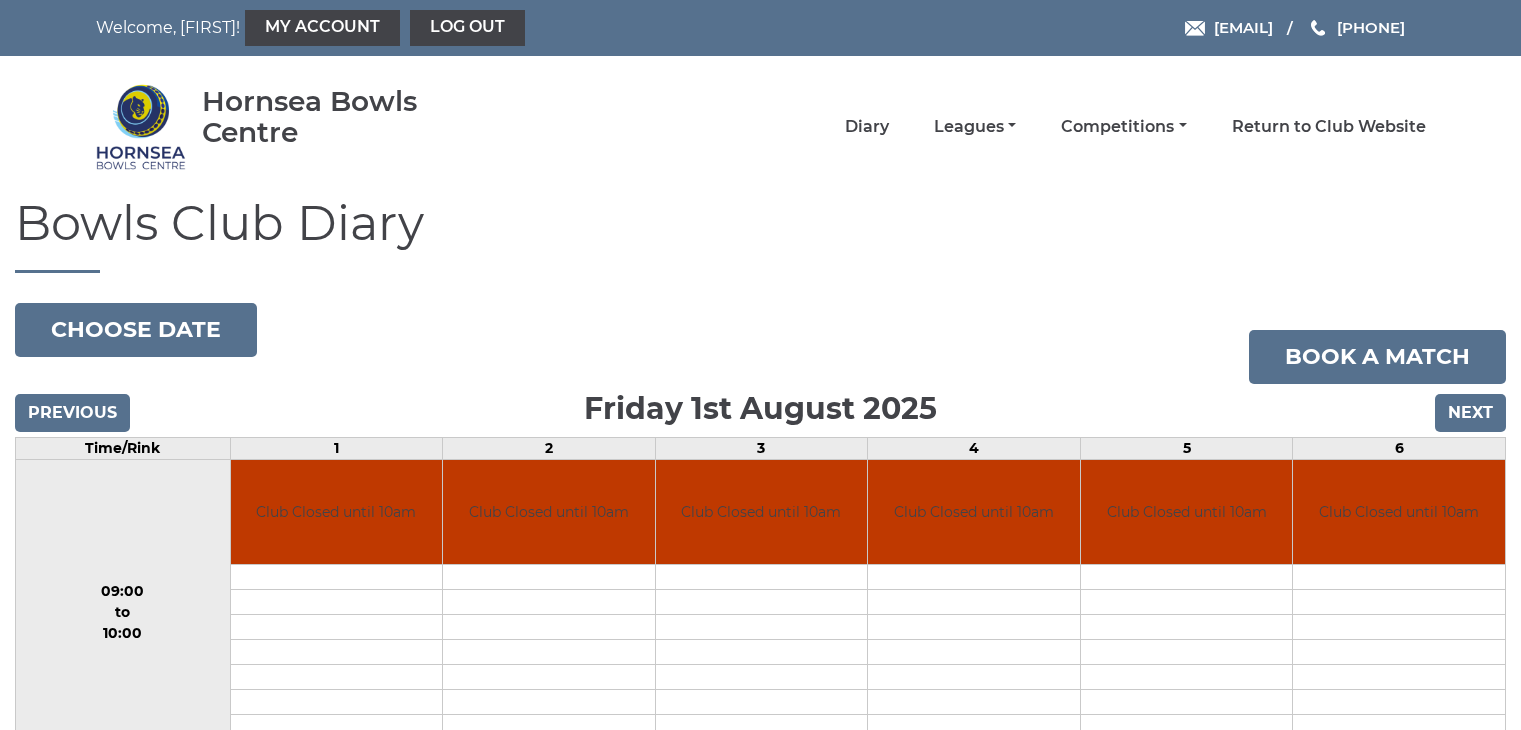 scroll, scrollTop: 0, scrollLeft: 0, axis: both 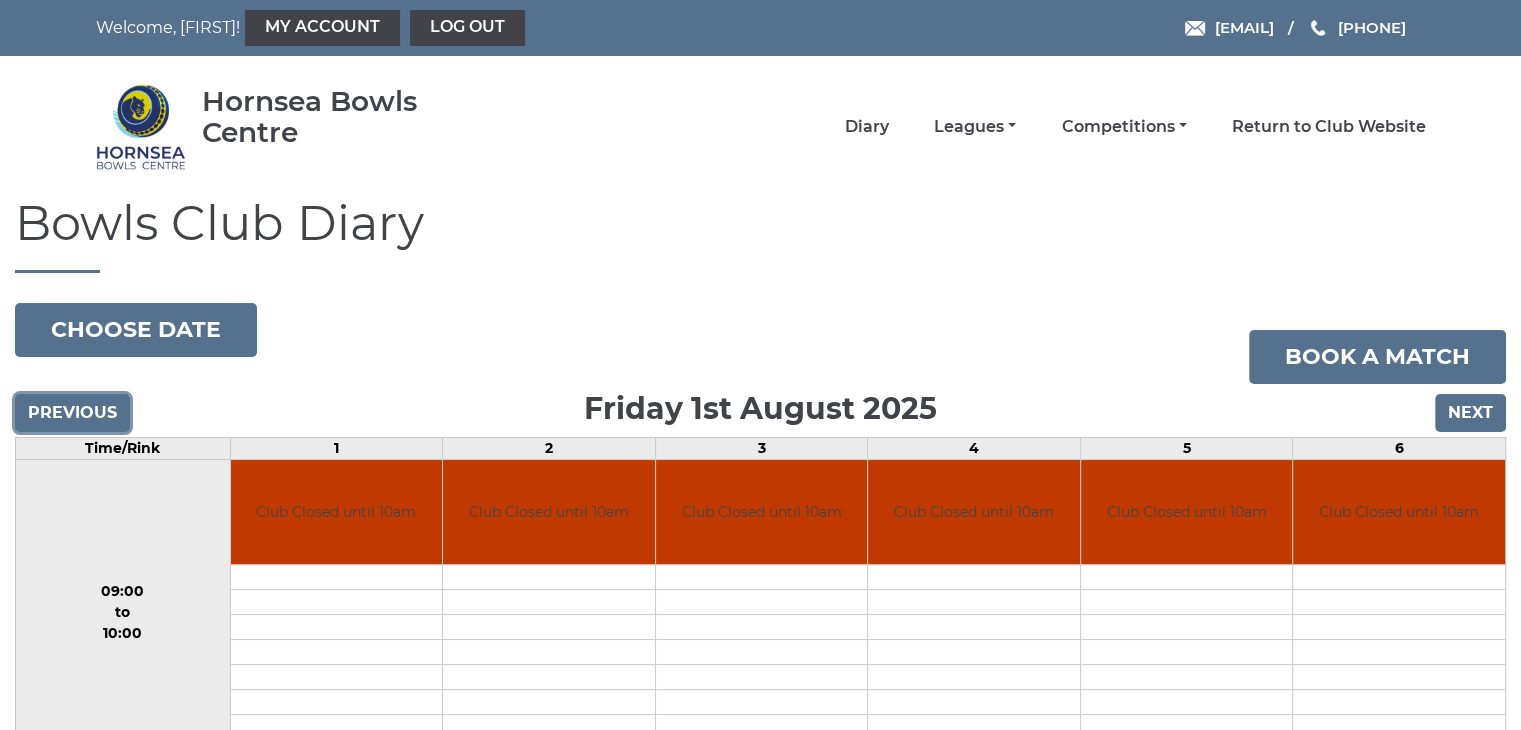 click on "Previous" at bounding box center [72, 413] 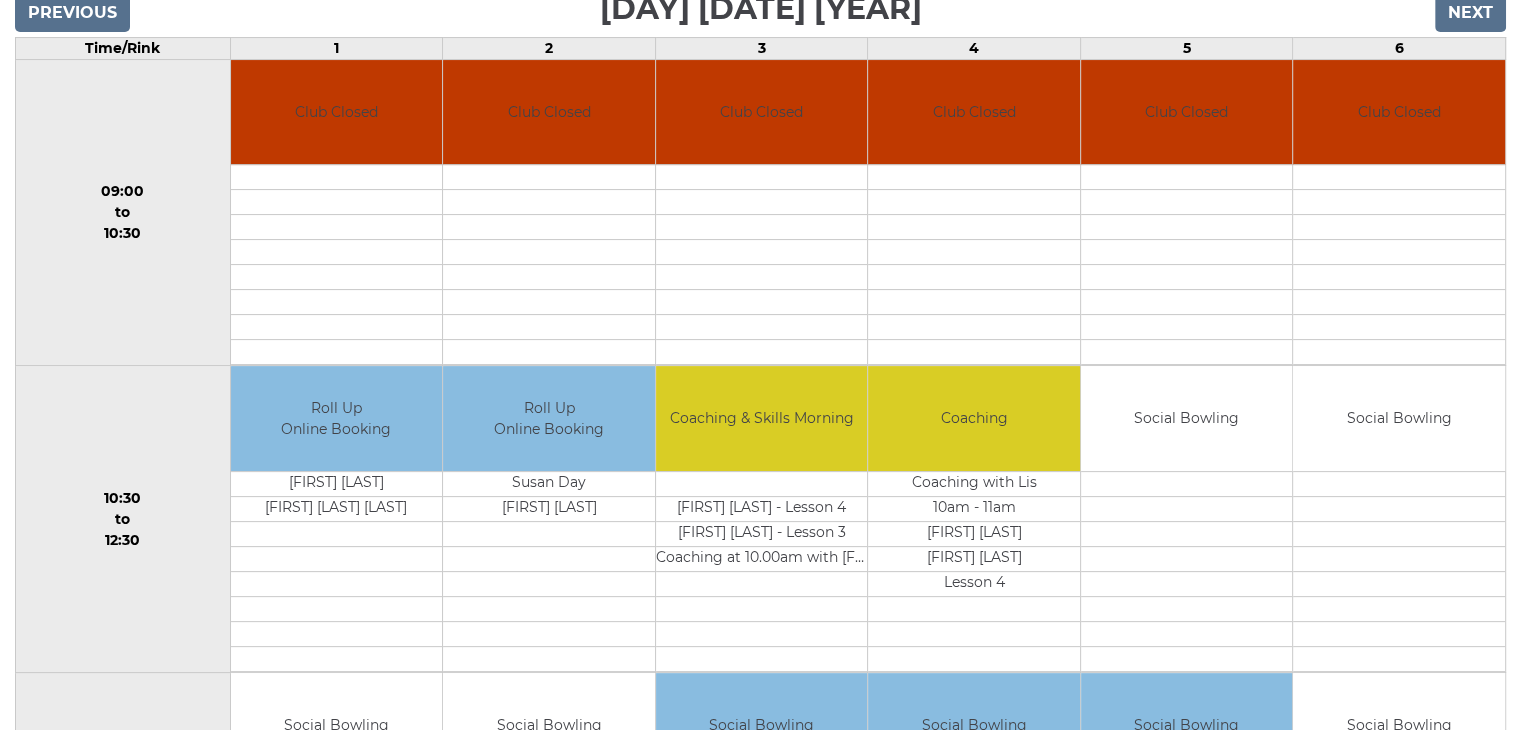 scroll, scrollTop: 200, scrollLeft: 0, axis: vertical 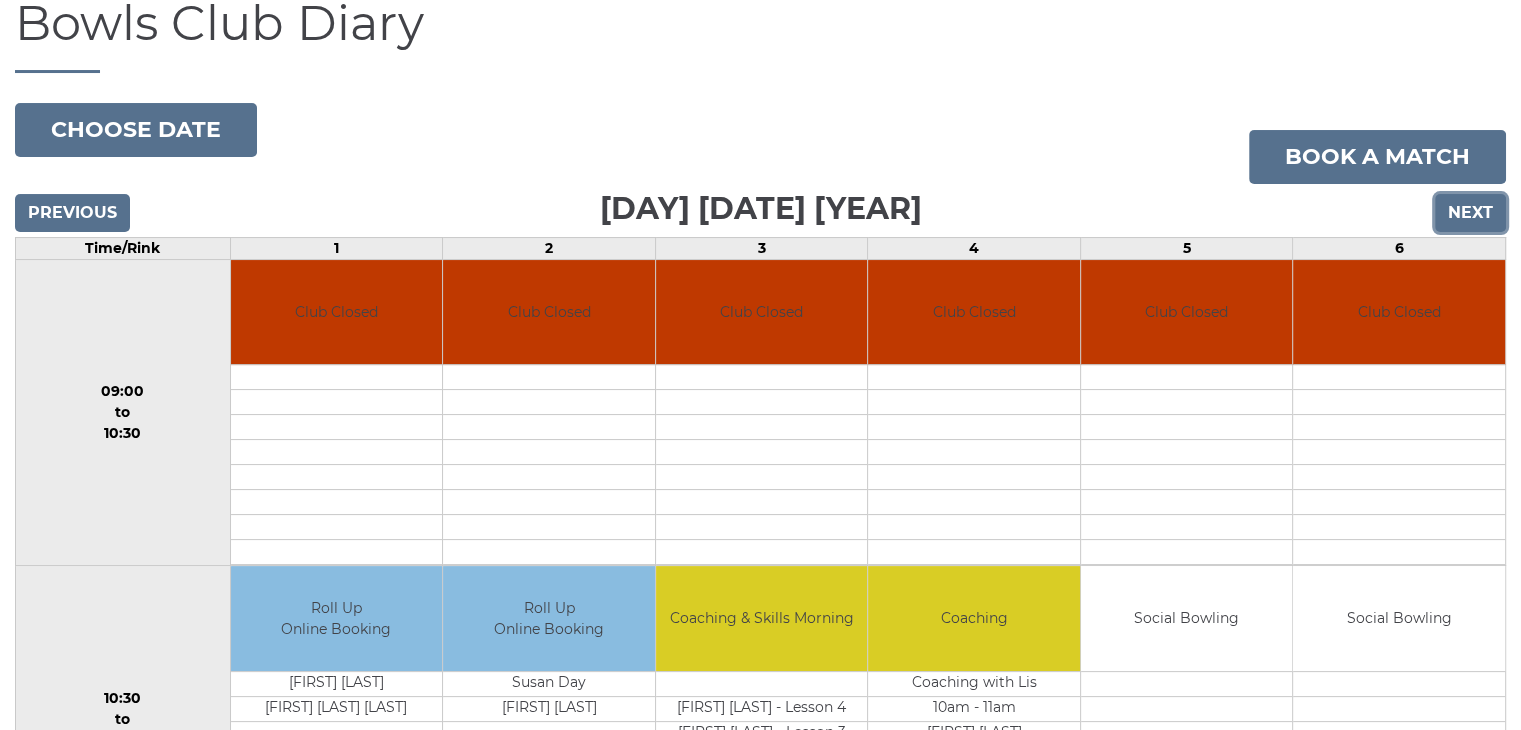 click on "Next" at bounding box center [1470, 213] 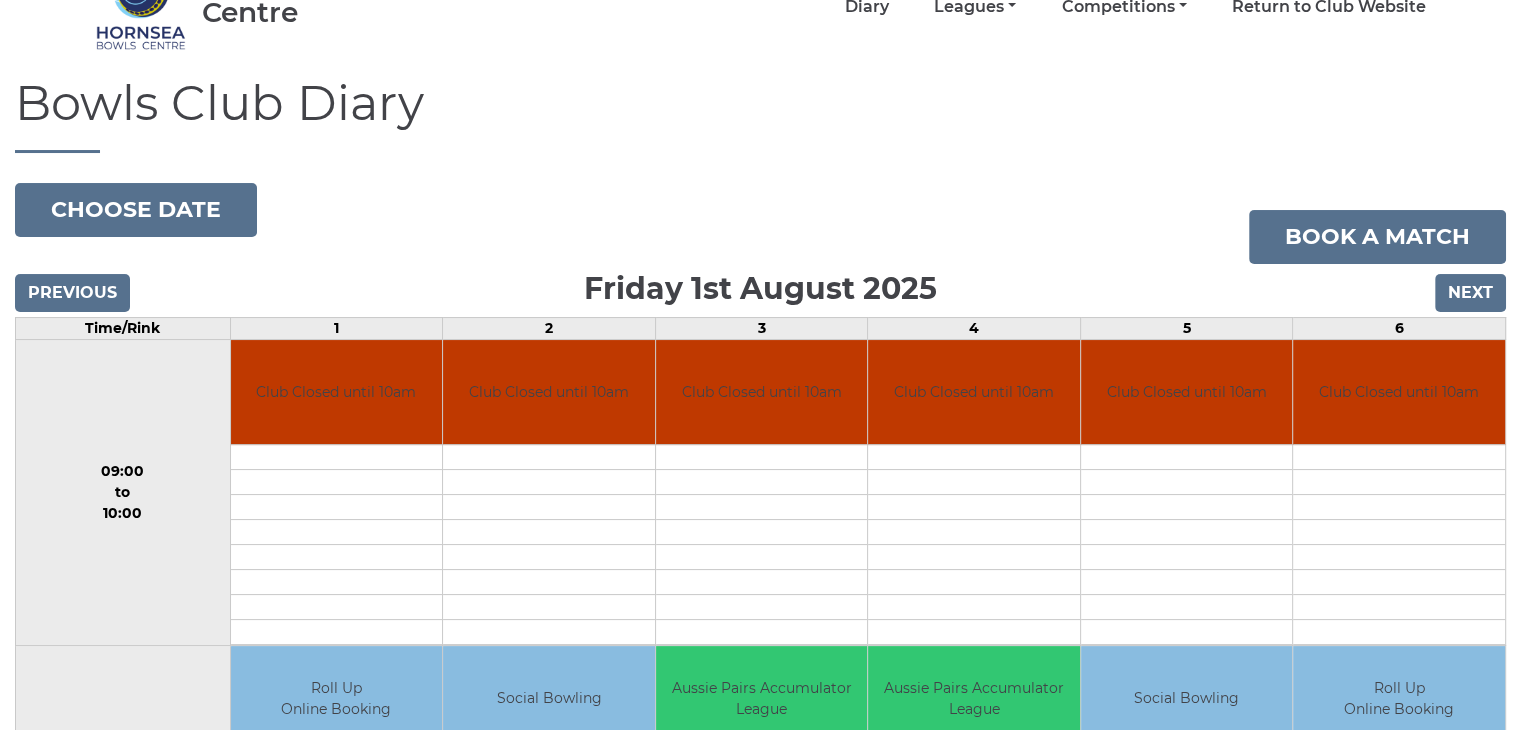 scroll, scrollTop: 100, scrollLeft: 0, axis: vertical 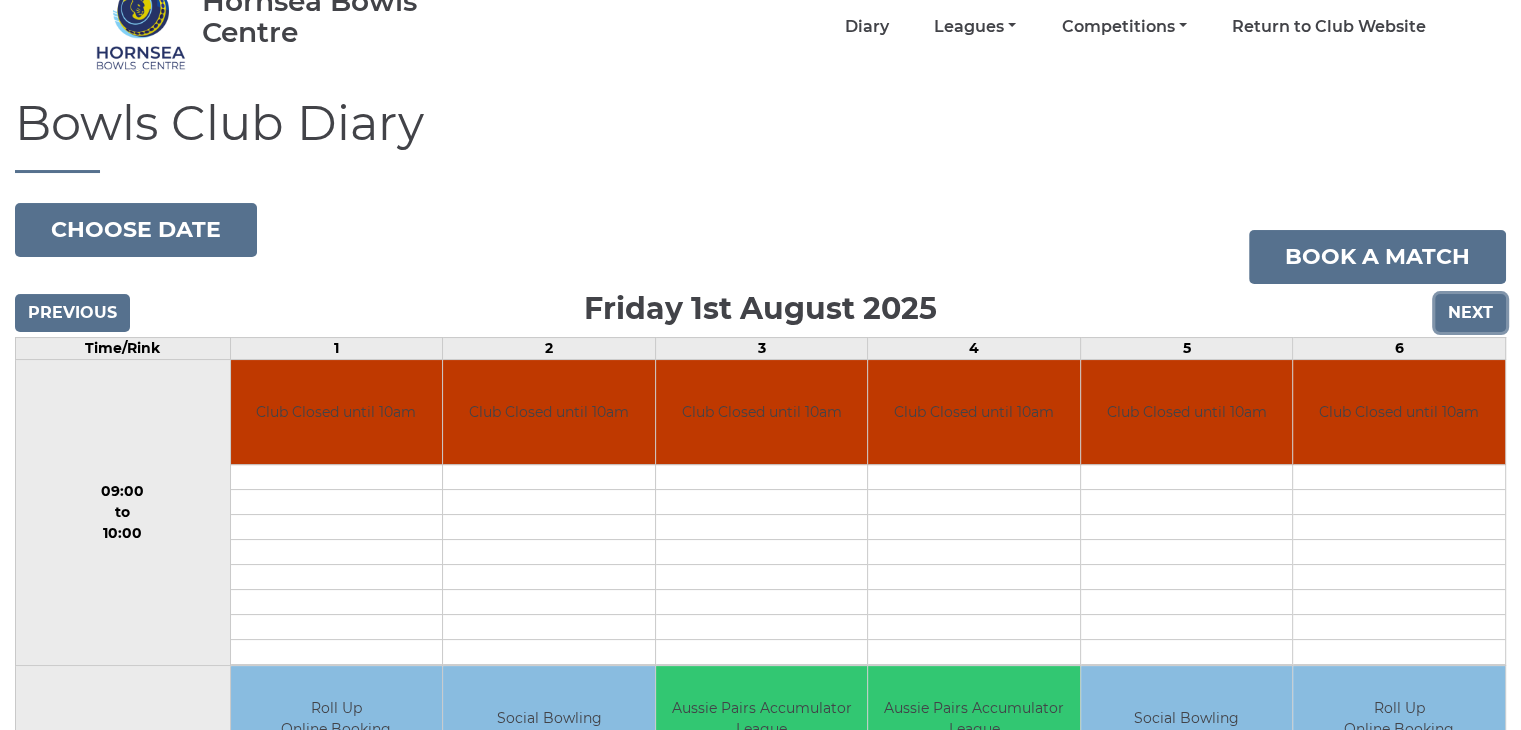 click on "Next" at bounding box center [1470, 313] 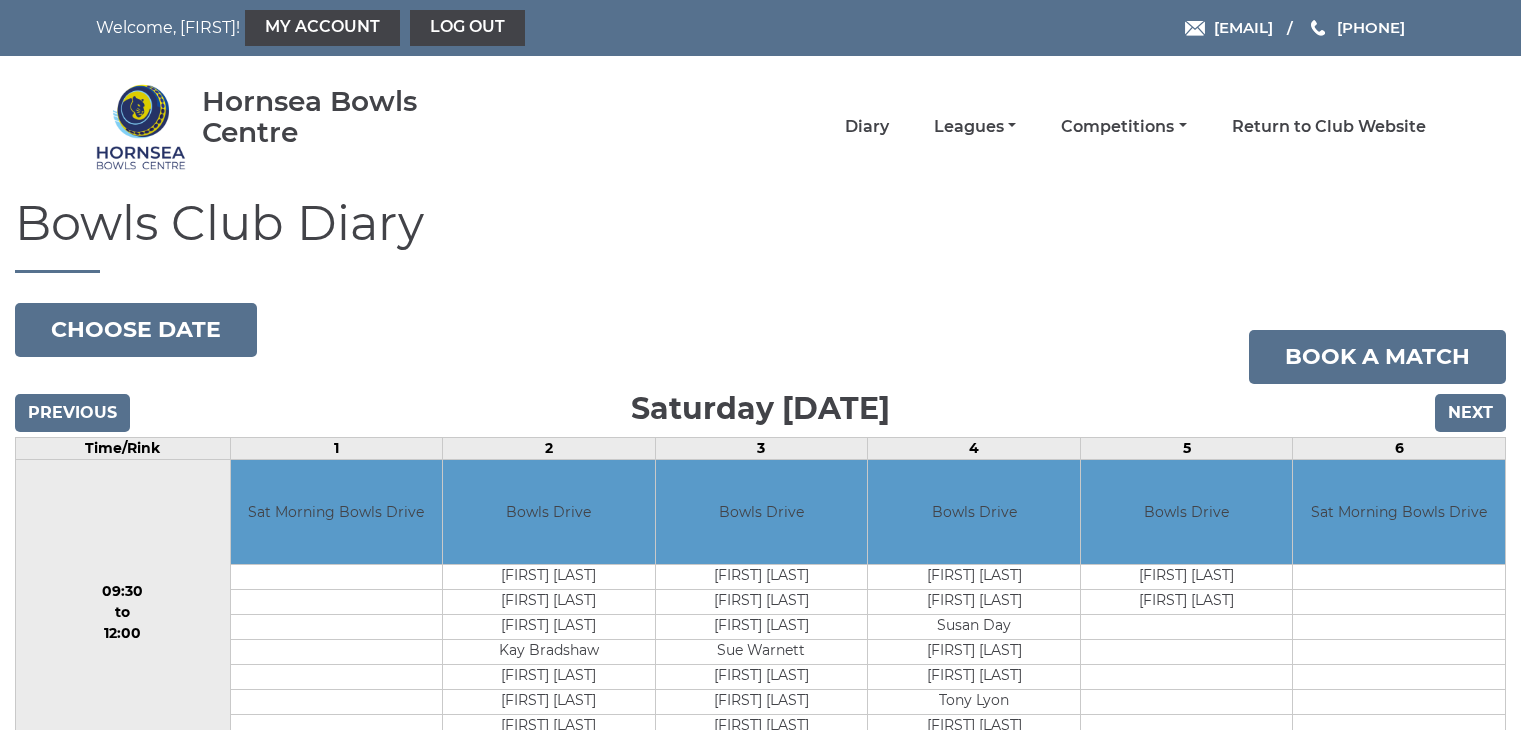 scroll, scrollTop: 0, scrollLeft: 0, axis: both 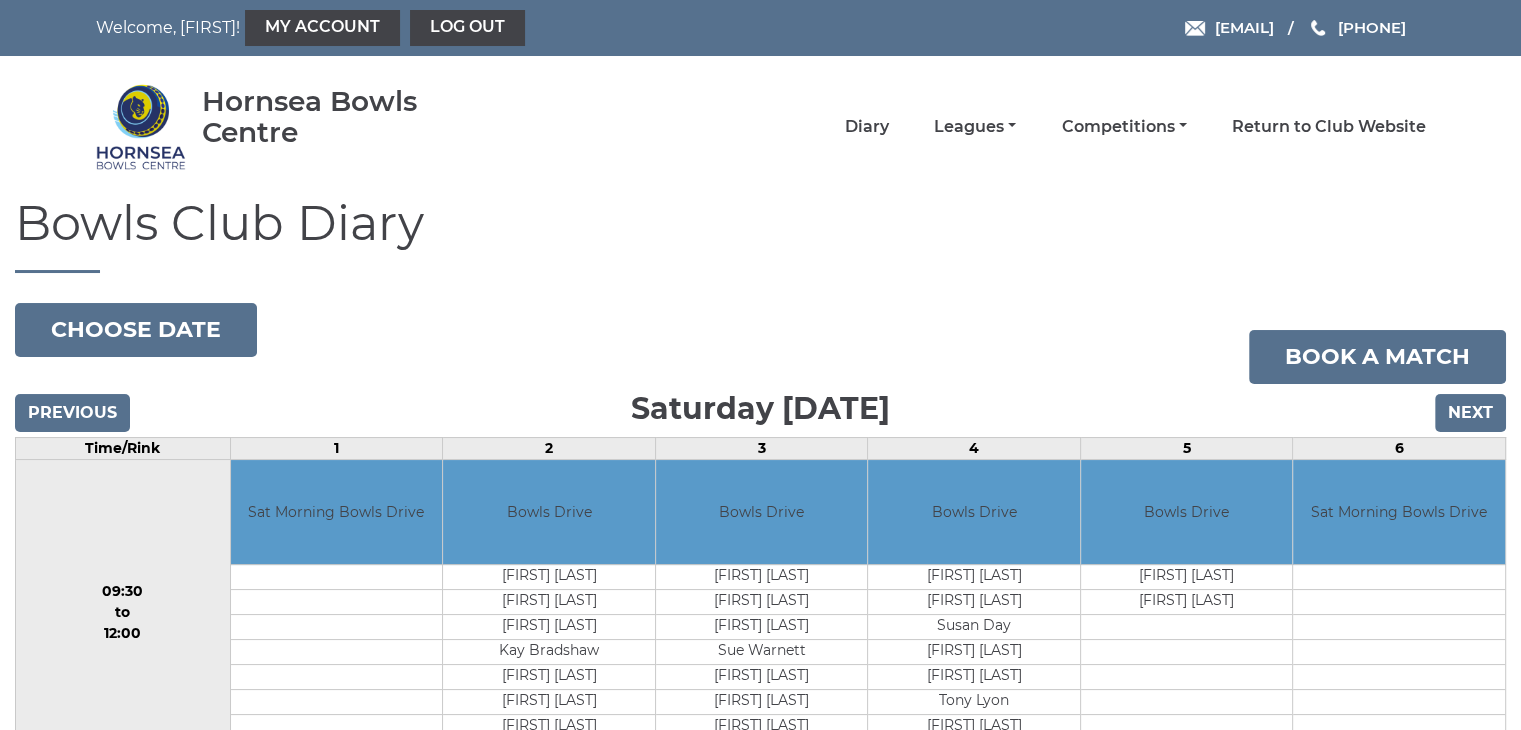 click on "Bowls Club Diary
2025-08-02
Choose date
Book a match
Saturday 2nd August 2025
Previous
Next
Time/Rink
1
2
3
4
5
6
09:30 to 12:00
Sat Morning Bowls Drive
12:00" at bounding box center [760, 1248] 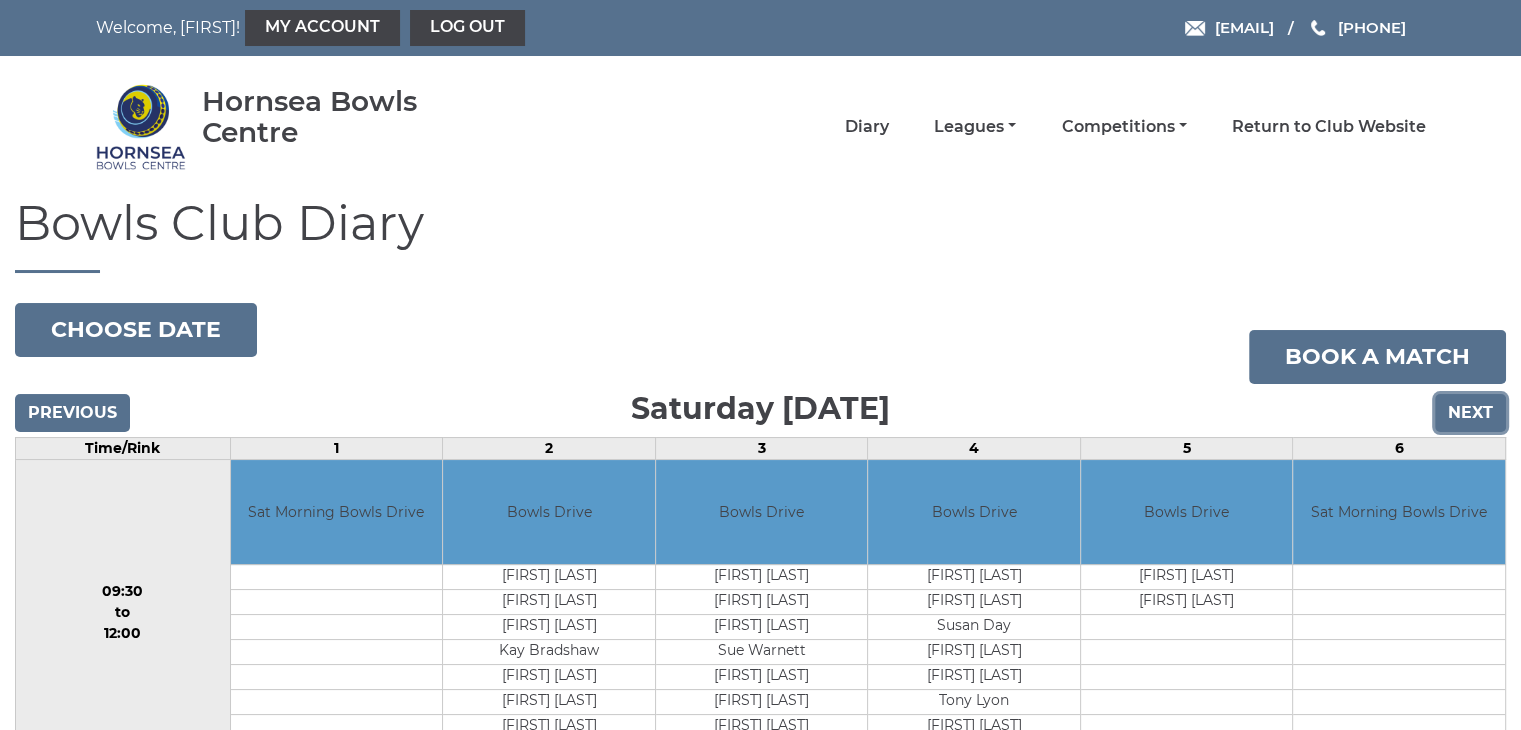 click on "Next" at bounding box center (1470, 413) 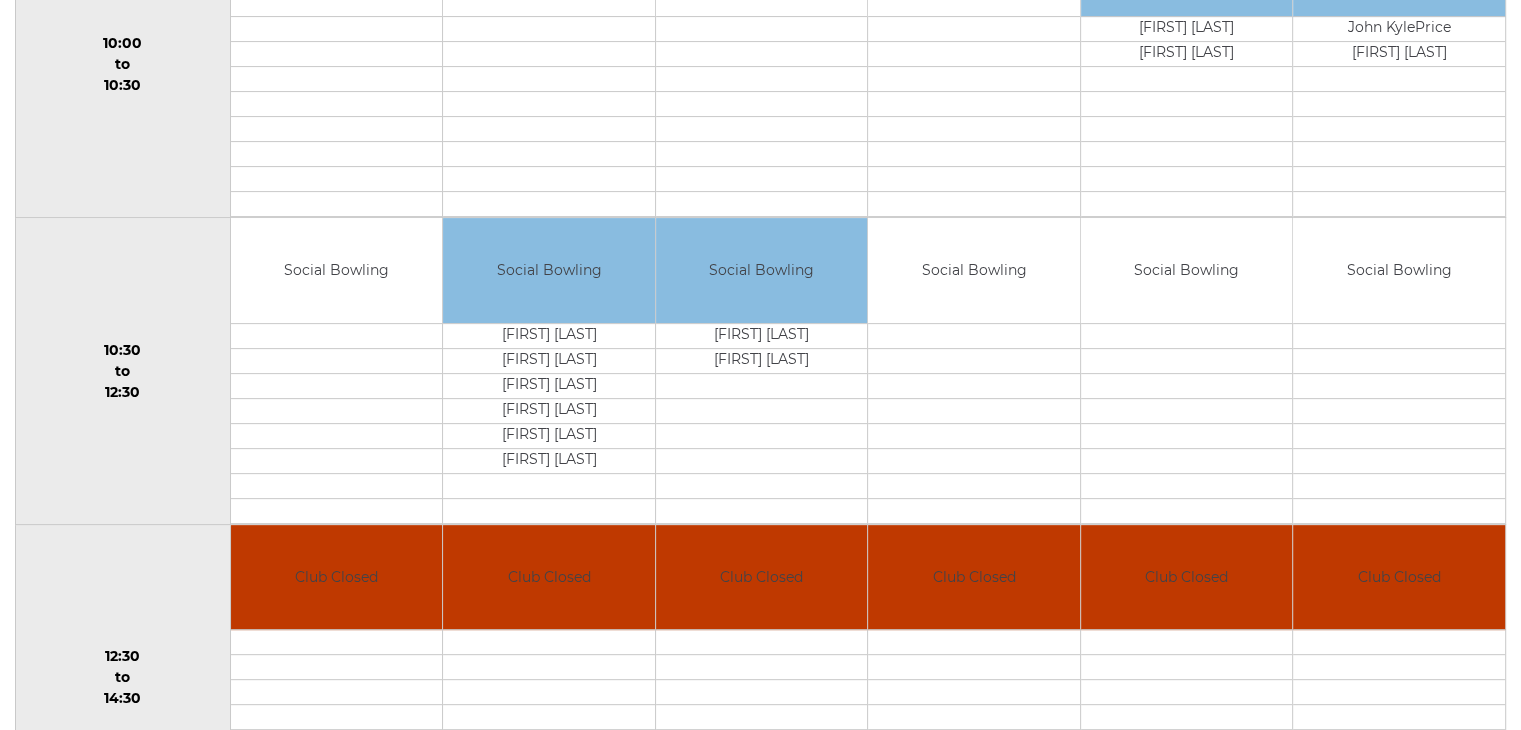 scroll, scrollTop: 600, scrollLeft: 0, axis: vertical 